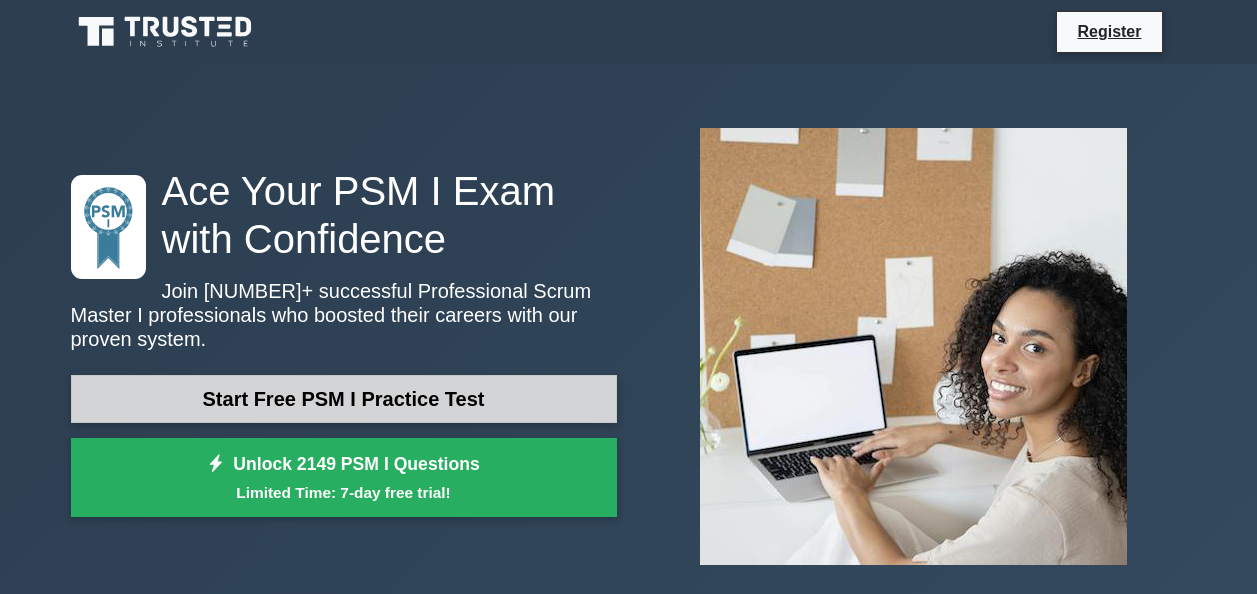 scroll, scrollTop: 0, scrollLeft: 0, axis: both 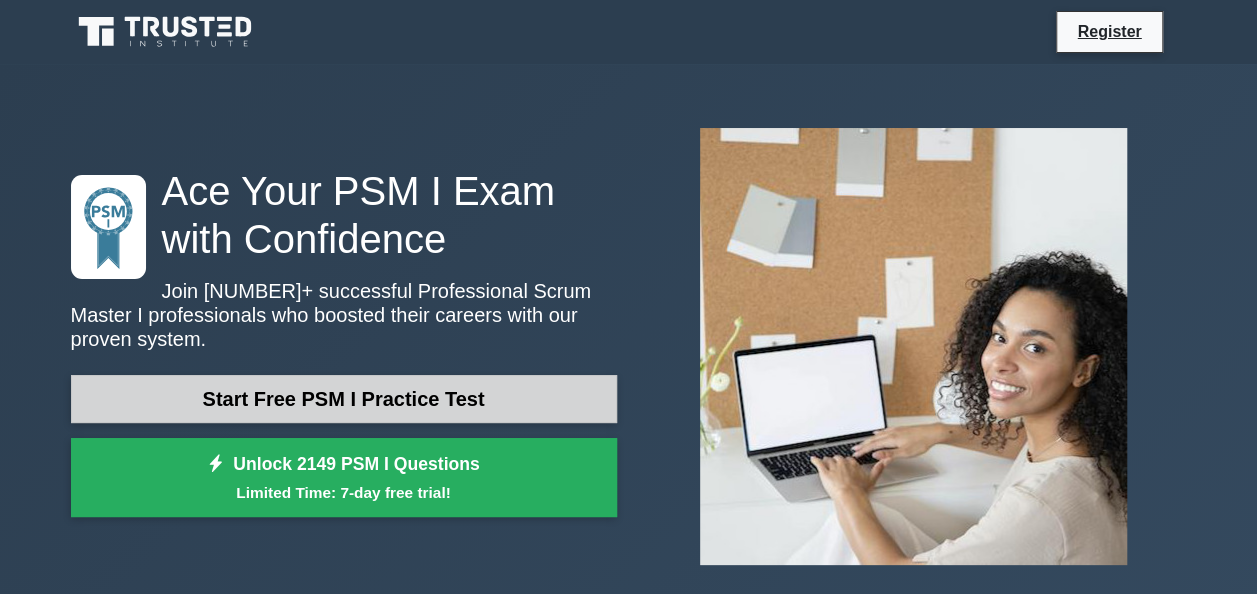click on "Start Free PSM I Practice Test" at bounding box center (344, 399) 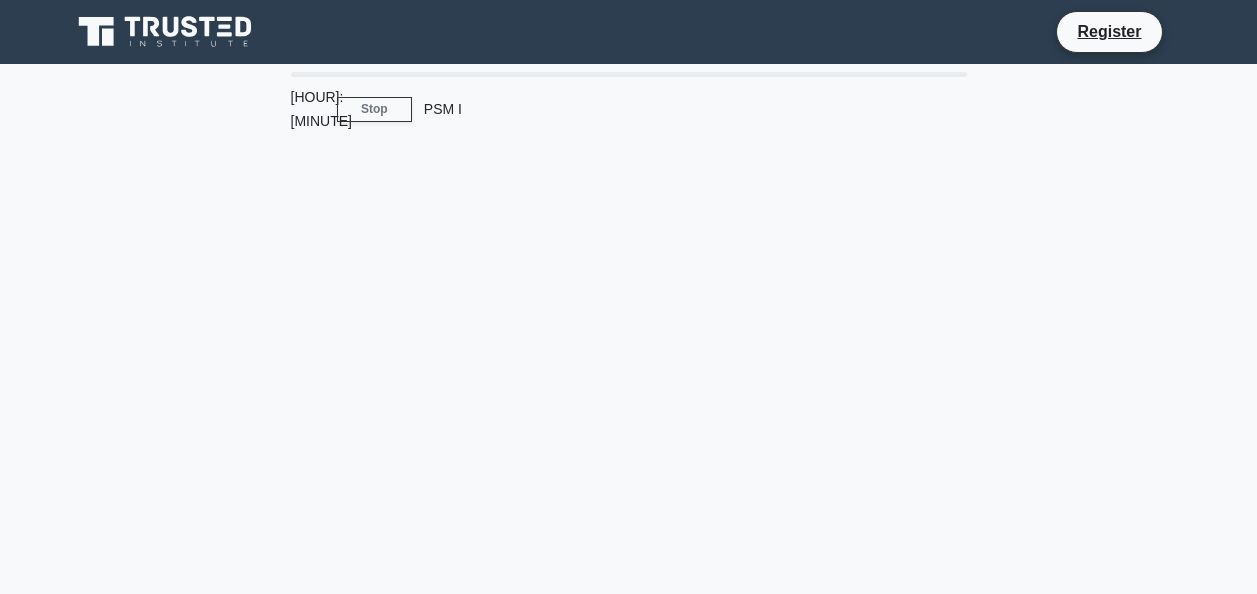 scroll, scrollTop: 0, scrollLeft: 0, axis: both 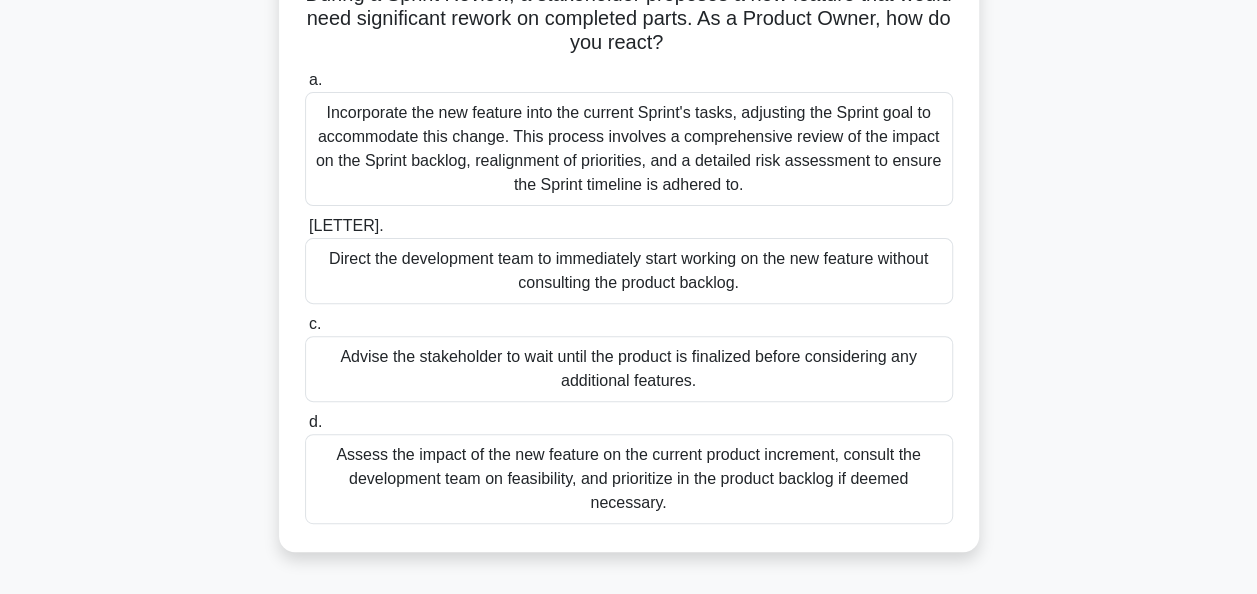 click on "Advise the stakeholder to wait until the product is finalized before considering any additional features." at bounding box center [629, 369] 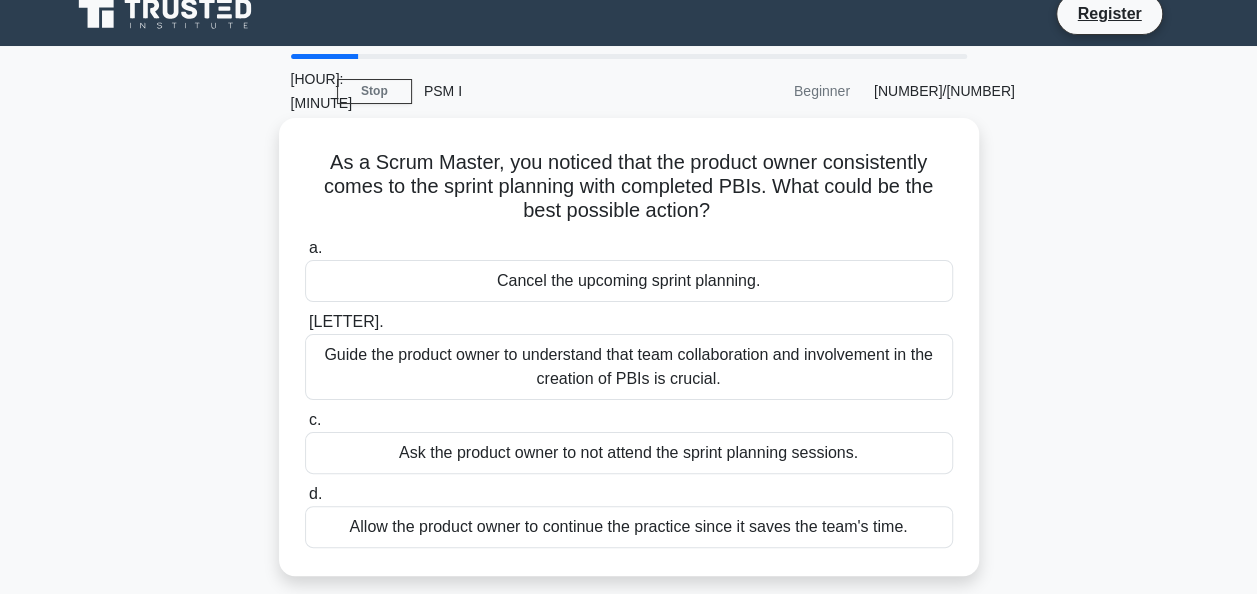 scroll, scrollTop: 0, scrollLeft: 0, axis: both 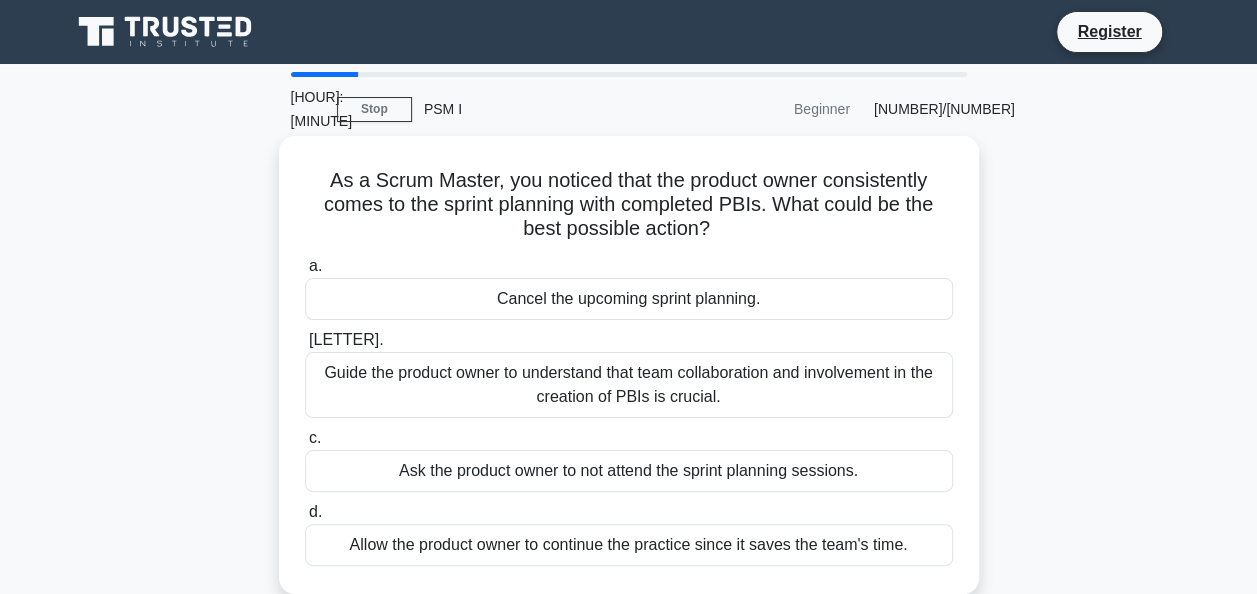 click on "Cancel the upcoming sprint planning." at bounding box center [629, 299] 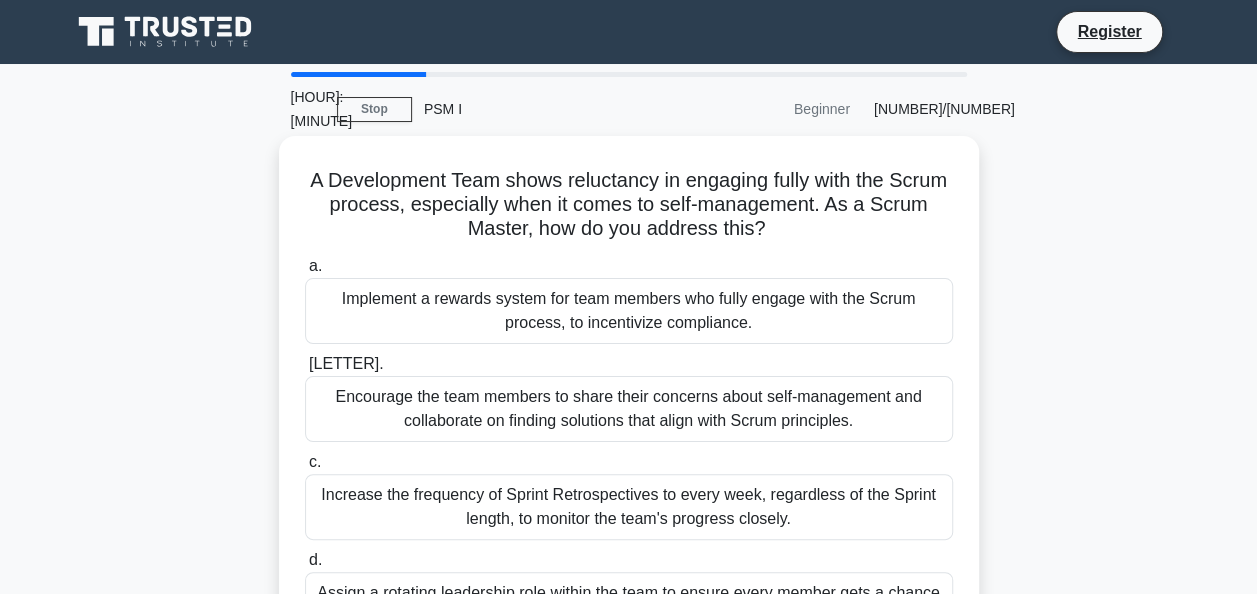 click on "Assign a rotating leadership role within the team to ensure every member gets a chance to lead, promoting involvement." at bounding box center [629, 605] 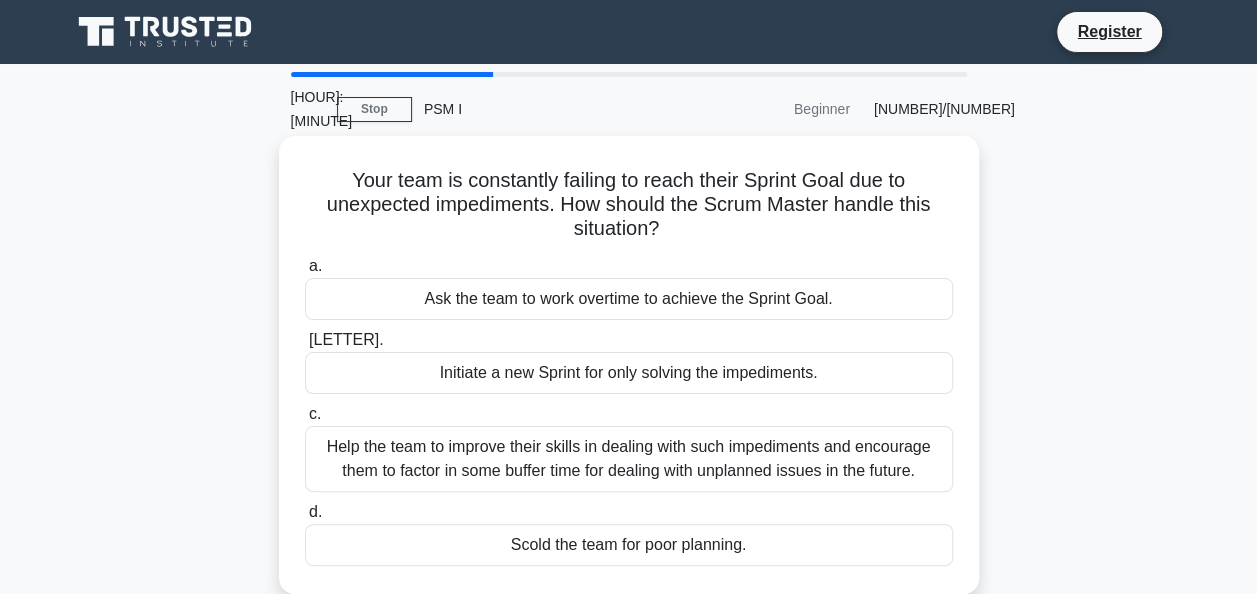 click on "Initiate a new Sprint for only solving the impediments." at bounding box center (629, 373) 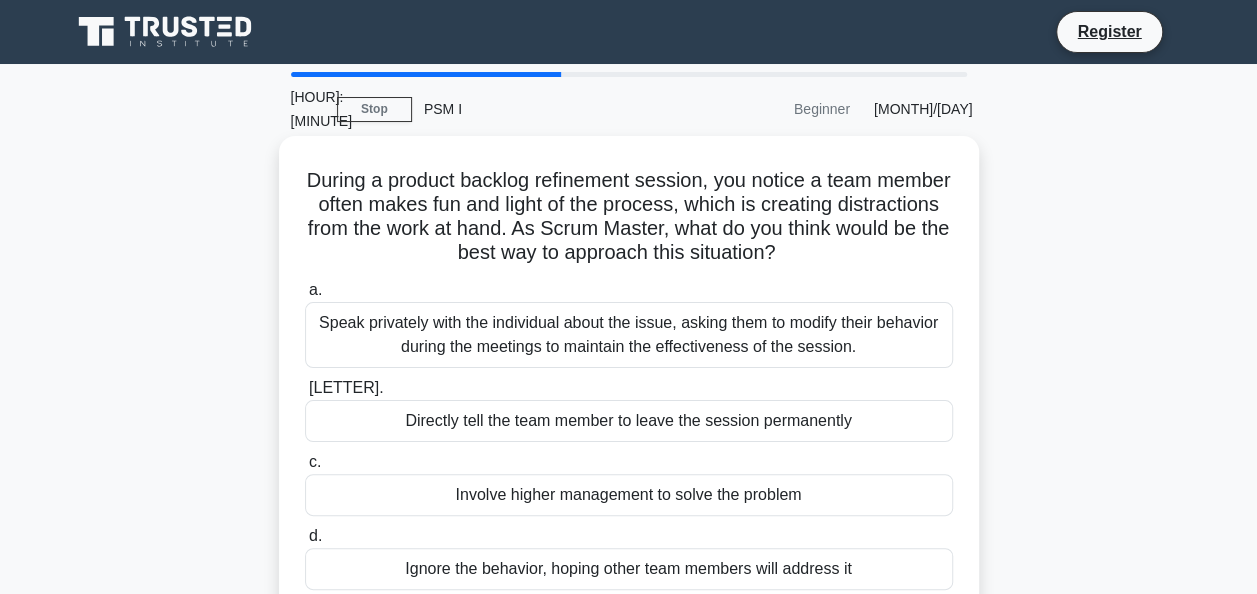 click on "Involve higher management to solve the problem" at bounding box center [629, 495] 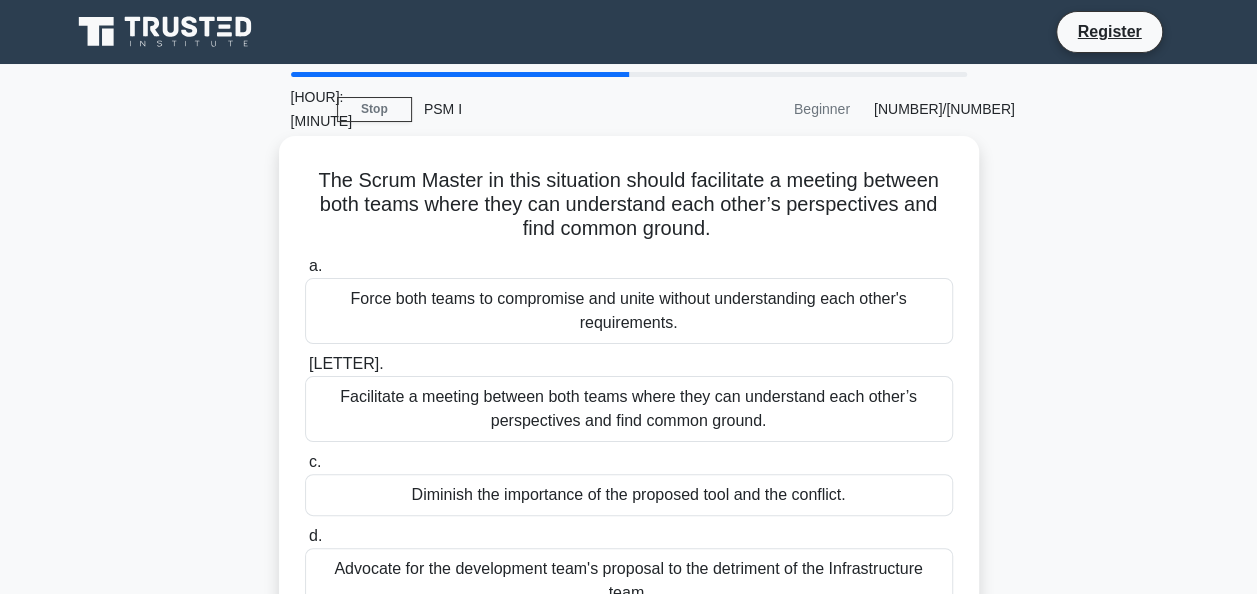 click on "Force both teams to compromise and unite without understanding each other's requirements." at bounding box center [629, 311] 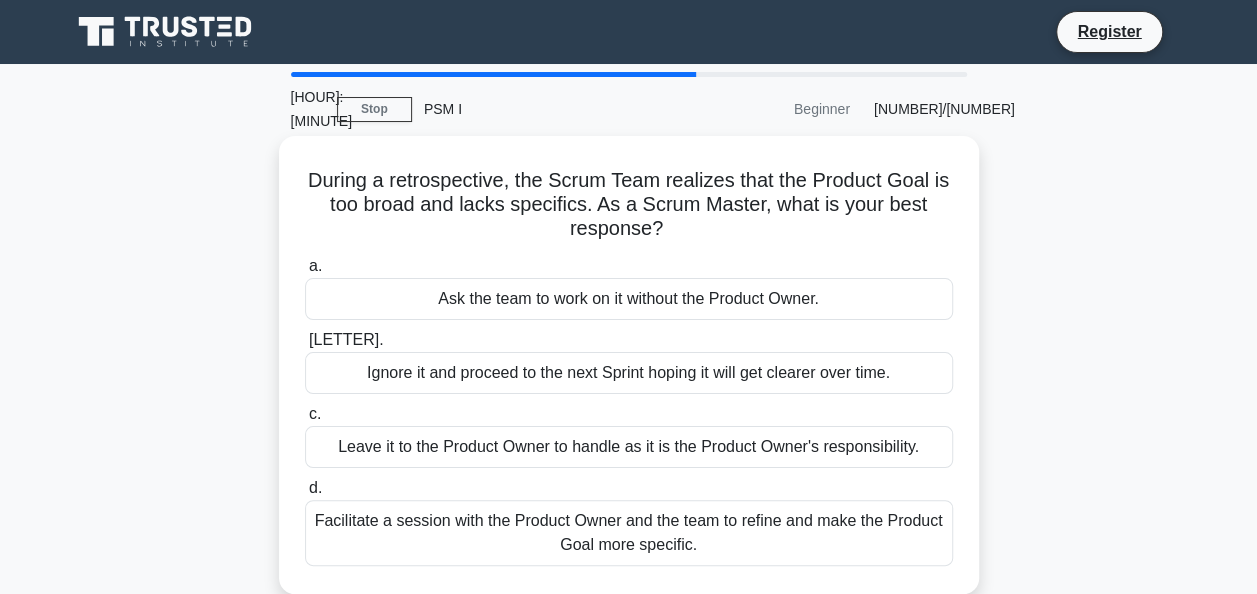 click on "Facilitate a session with the Product Owner and the team to refine and make the Product Goal more specific." at bounding box center (629, 533) 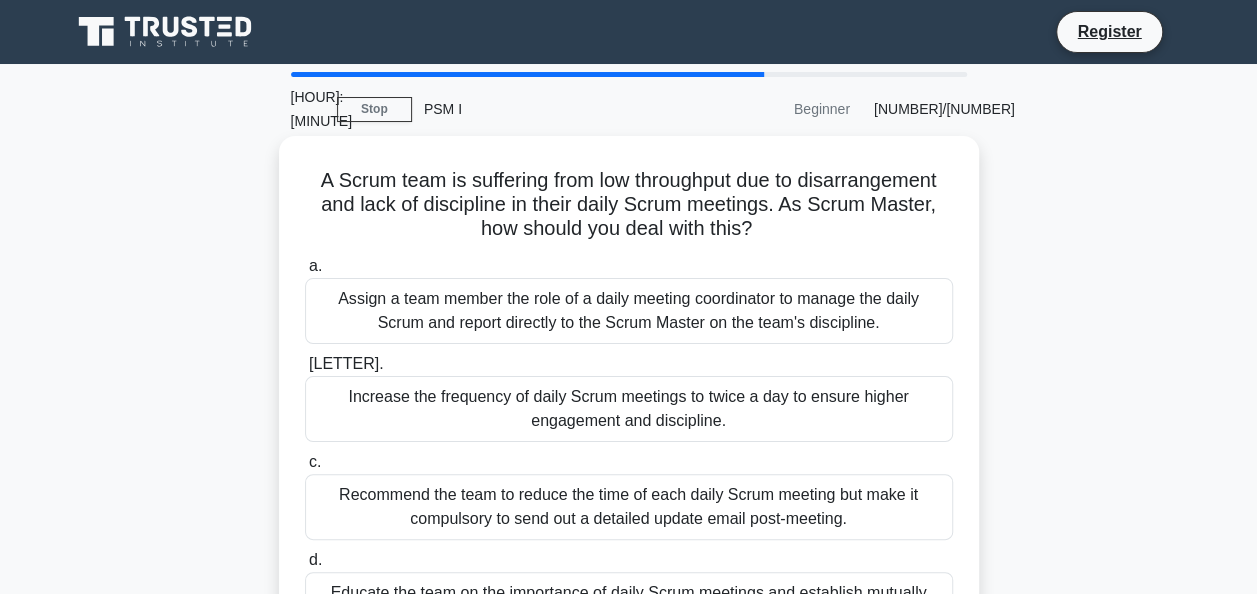 click on "Increase the frequency of daily Scrum meetings to twice a day to ensure higher engagement and discipline." at bounding box center [629, 409] 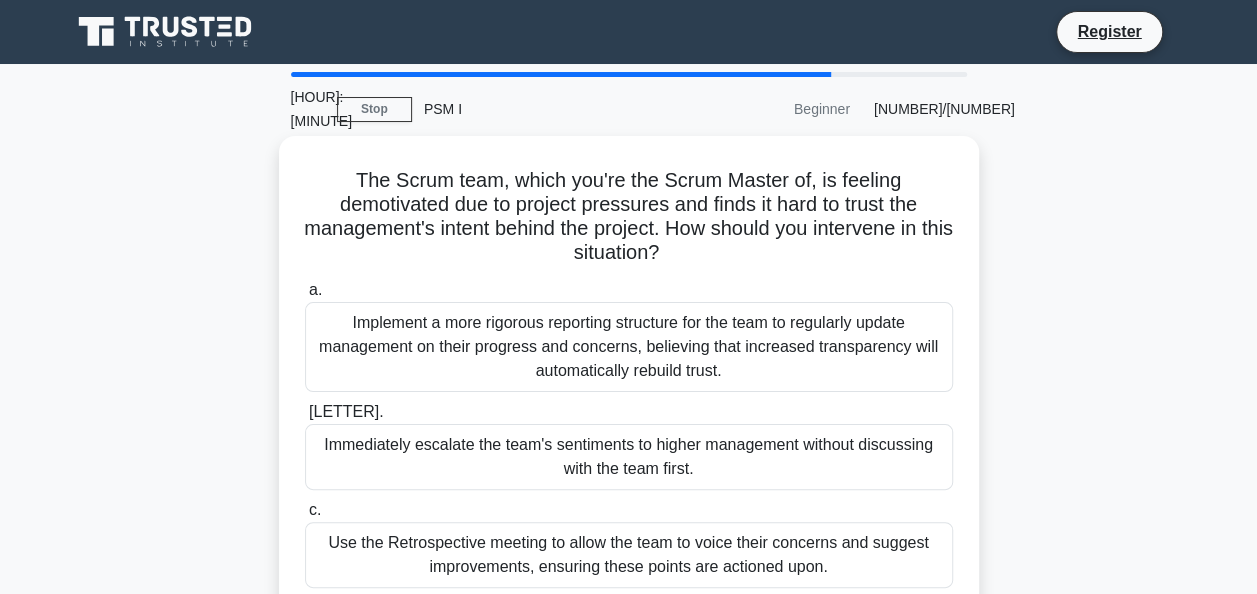 click on "Use the Retrospective meeting to allow the team to voice their concerns and suggest improvements, ensuring these points are actioned upon." at bounding box center (629, 555) 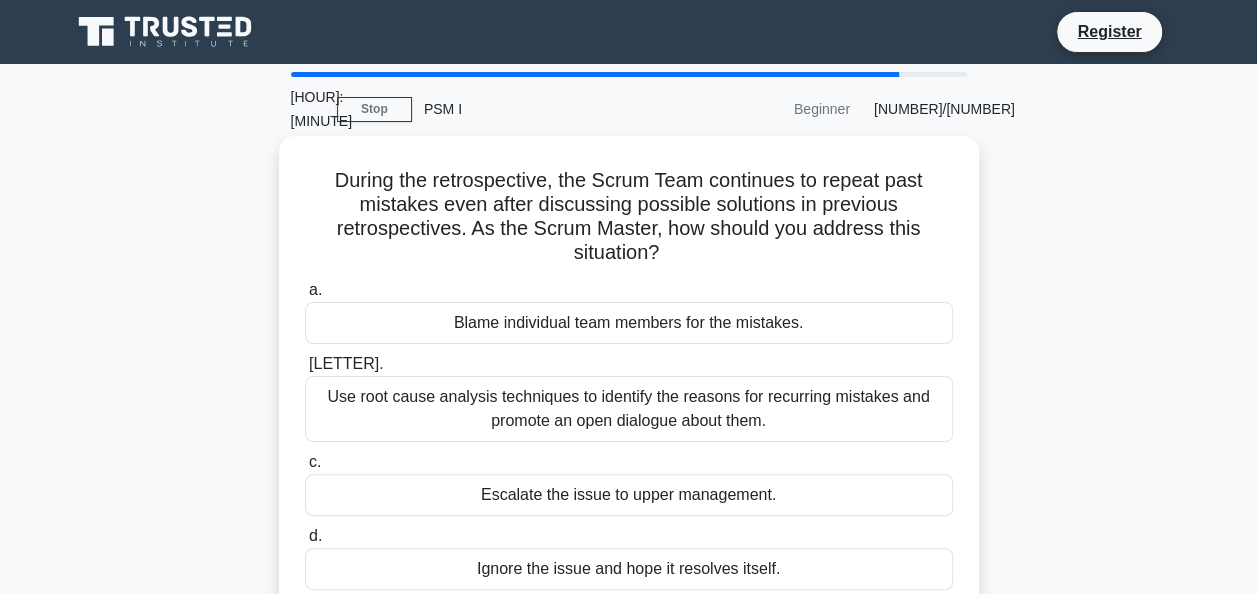 click on "Use root cause analysis techniques to identify the reasons for recurring mistakes and promote an open dialogue about them." at bounding box center [629, 409] 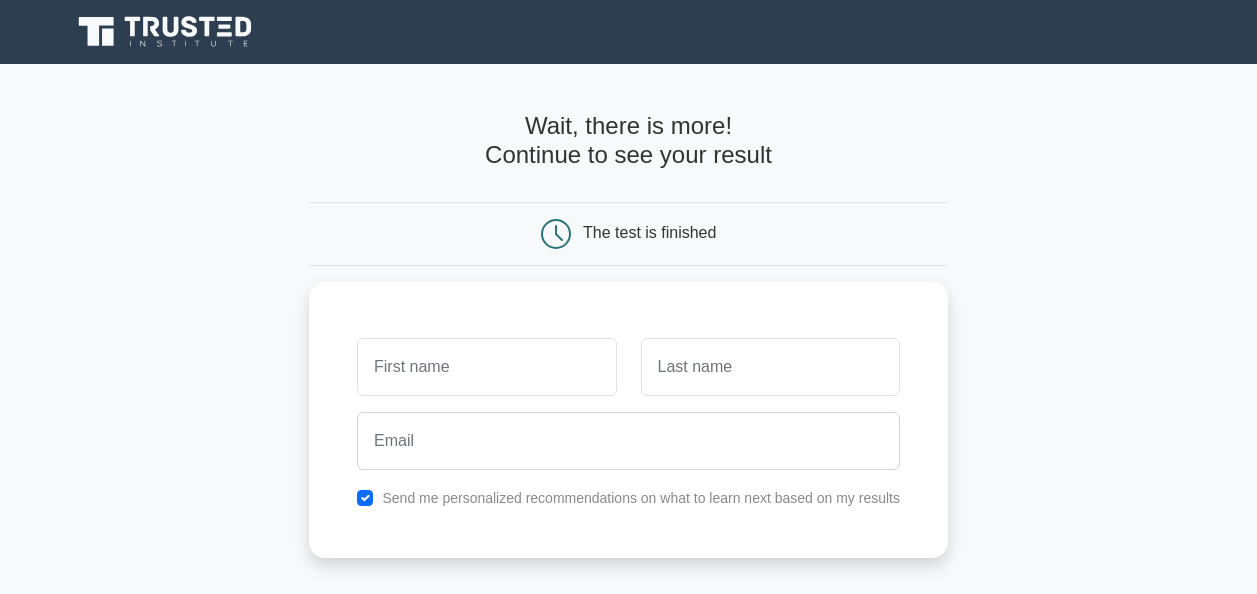 scroll, scrollTop: 0, scrollLeft: 0, axis: both 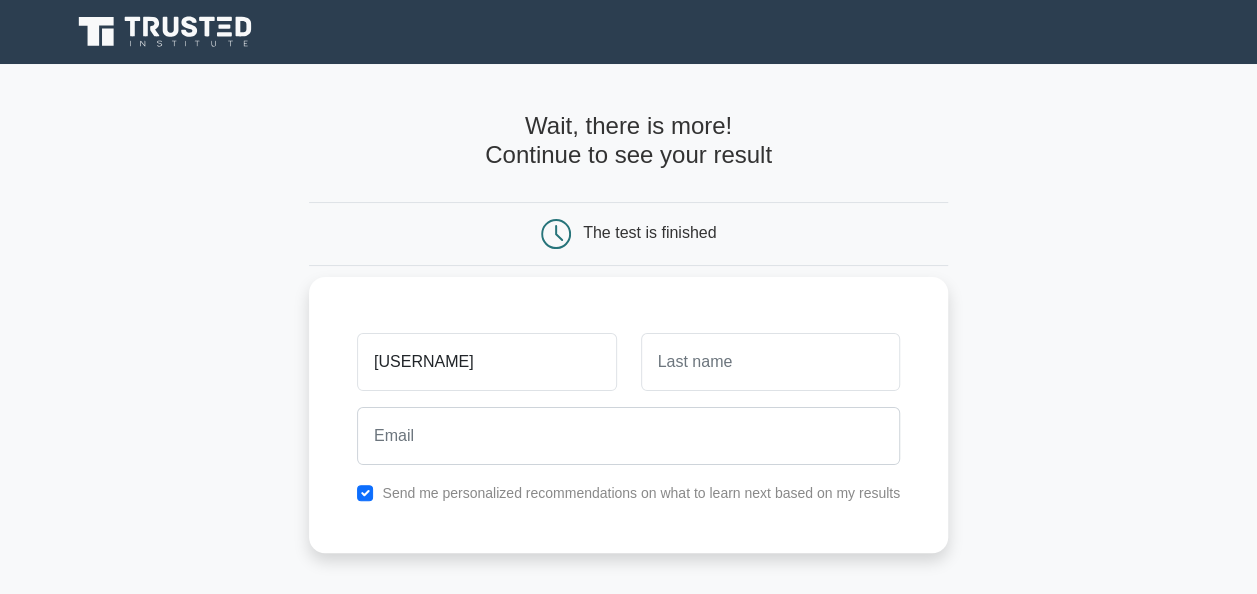 type on "[USERNAME]" 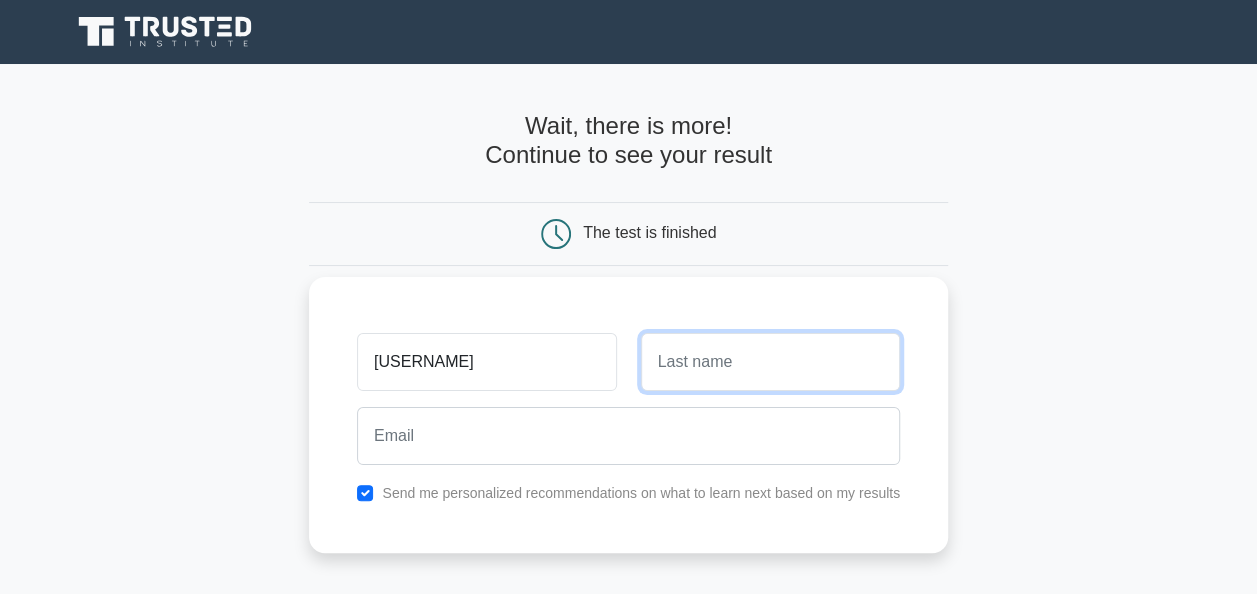 click at bounding box center [770, 362] 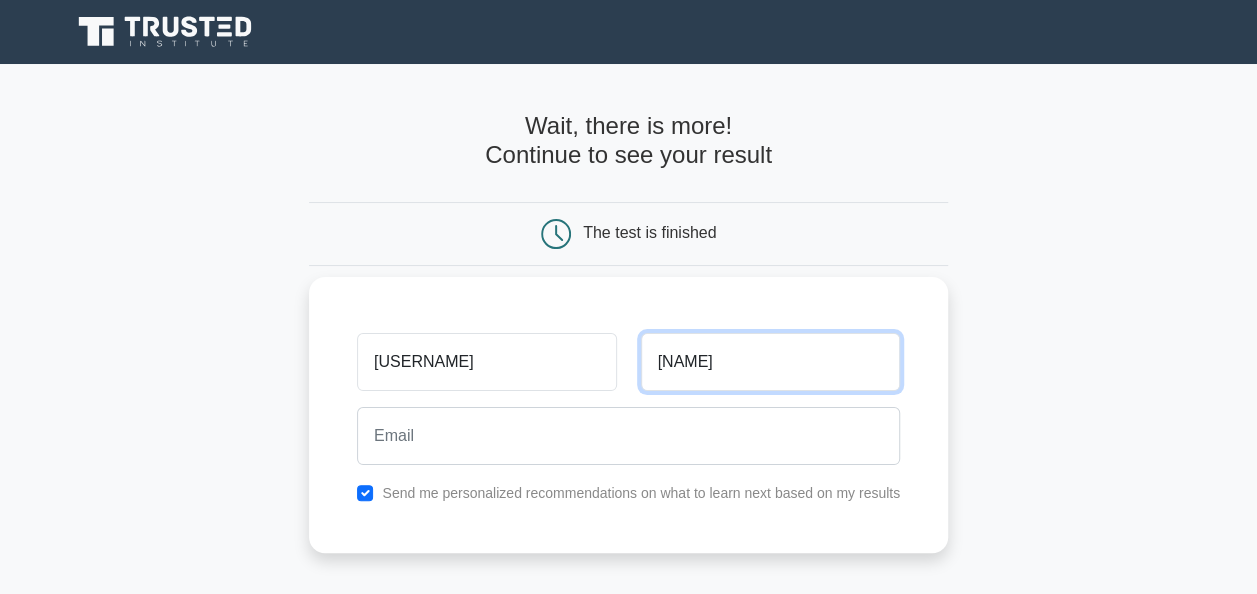 type on "[NAME]" 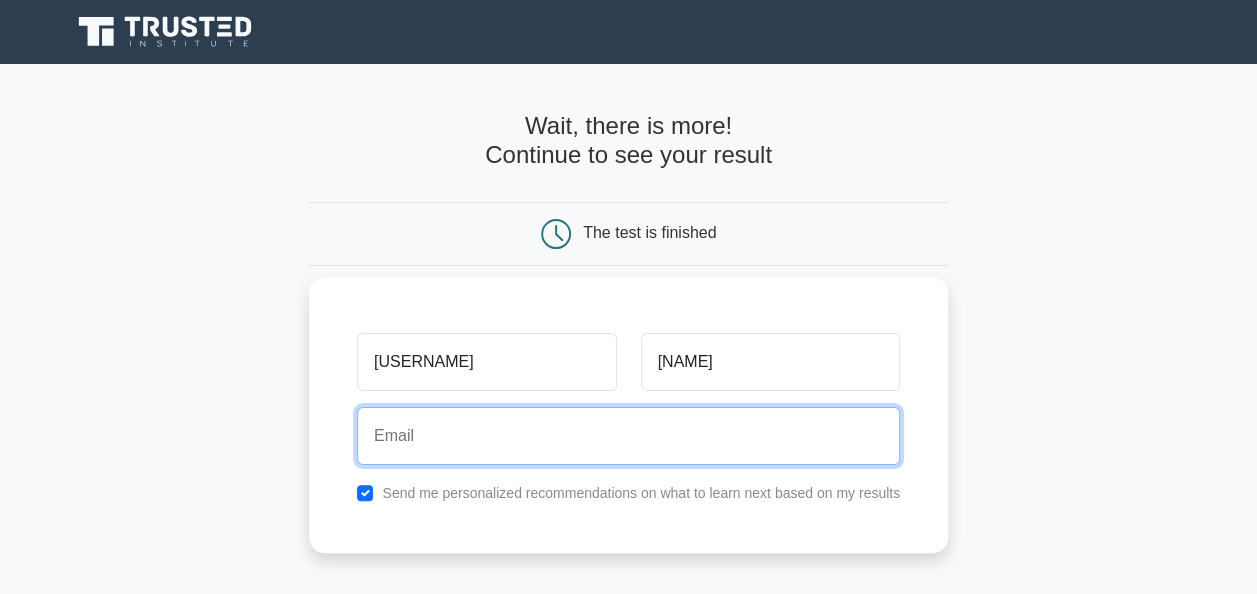click at bounding box center (628, 436) 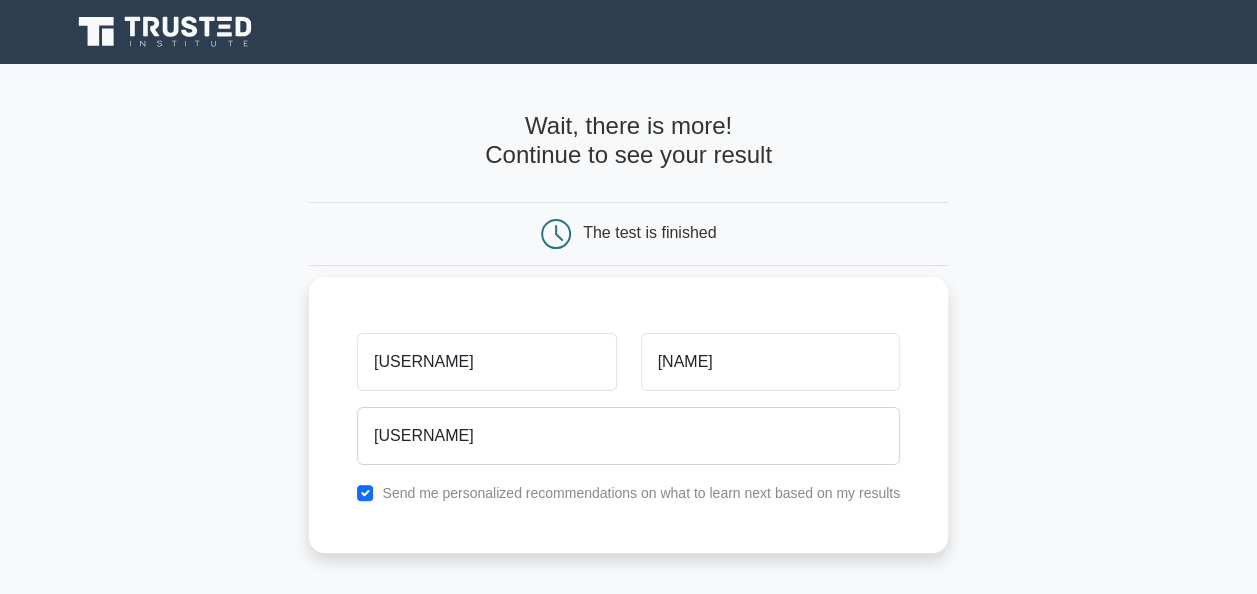 drag, startPoint x: 542, startPoint y: 323, endPoint x: 484, endPoint y: 326, distance: 58.077534 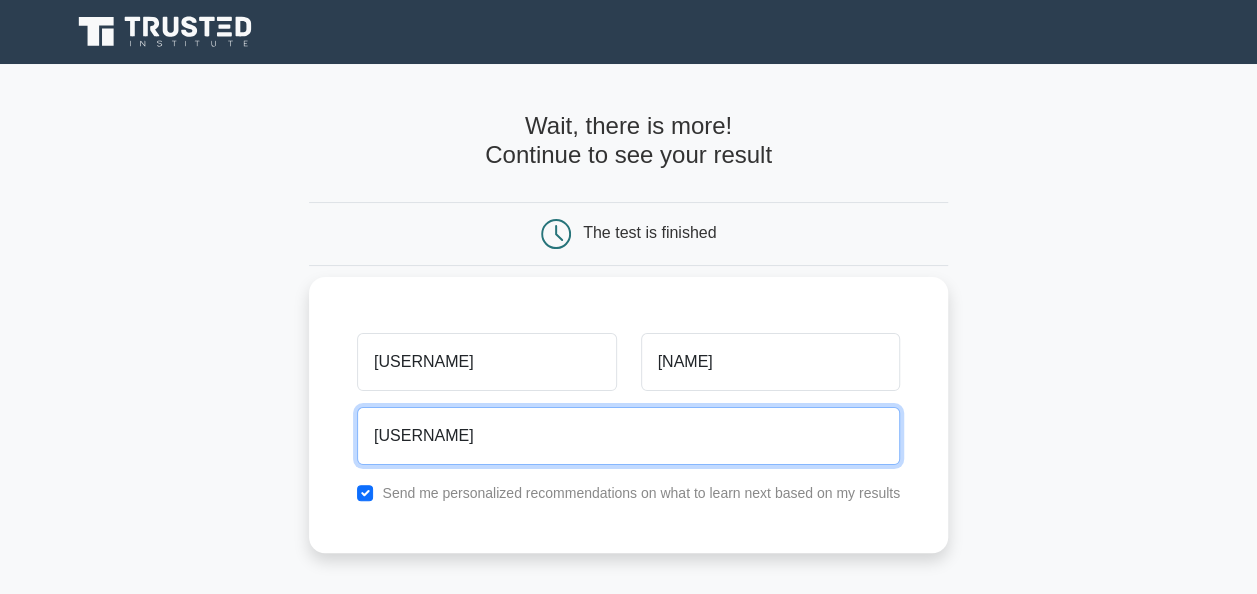 drag, startPoint x: 484, startPoint y: 326, endPoint x: 597, endPoint y: 460, distance: 175.28548 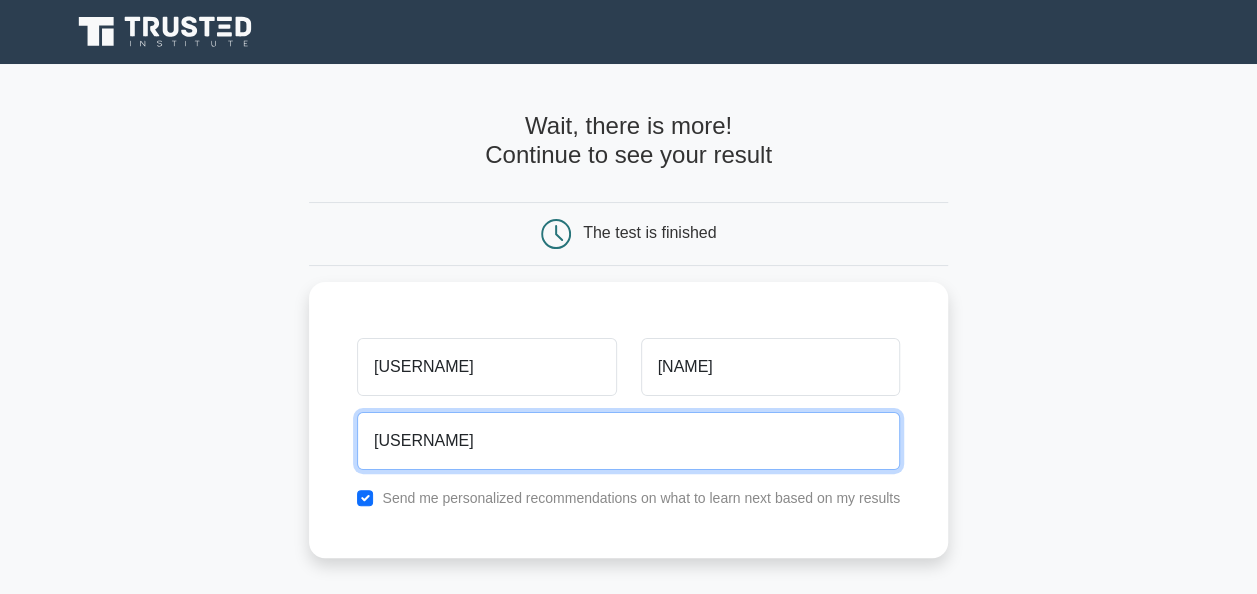drag, startPoint x: 592, startPoint y: 452, endPoint x: 173, endPoint y: 488, distance: 420.5437 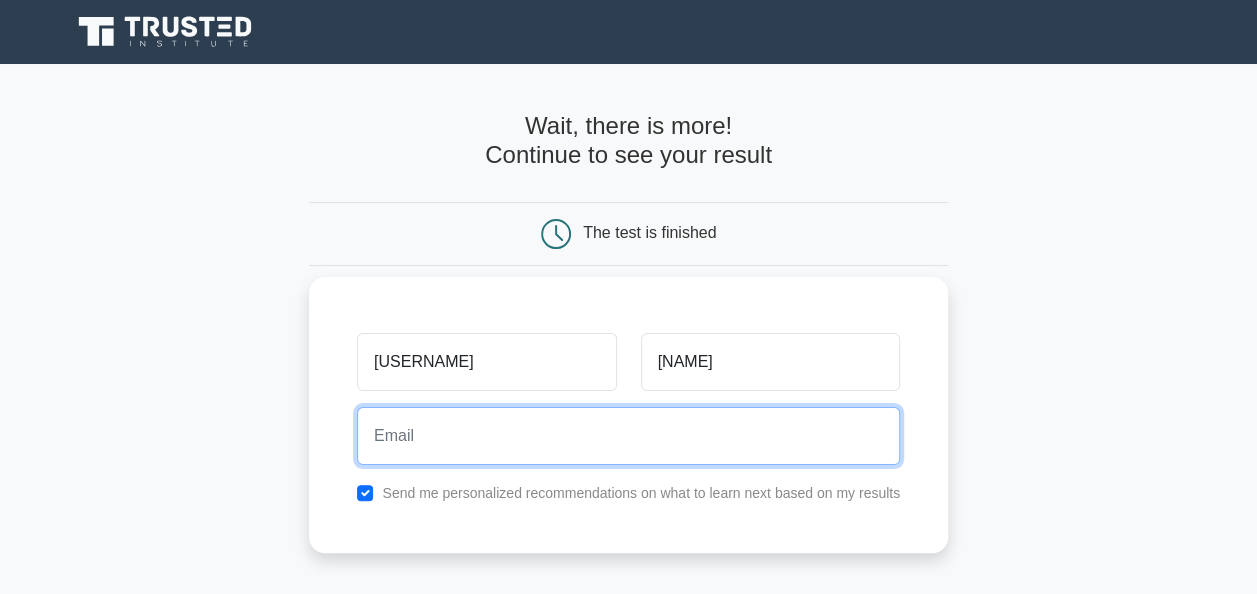 click at bounding box center (628, 436) 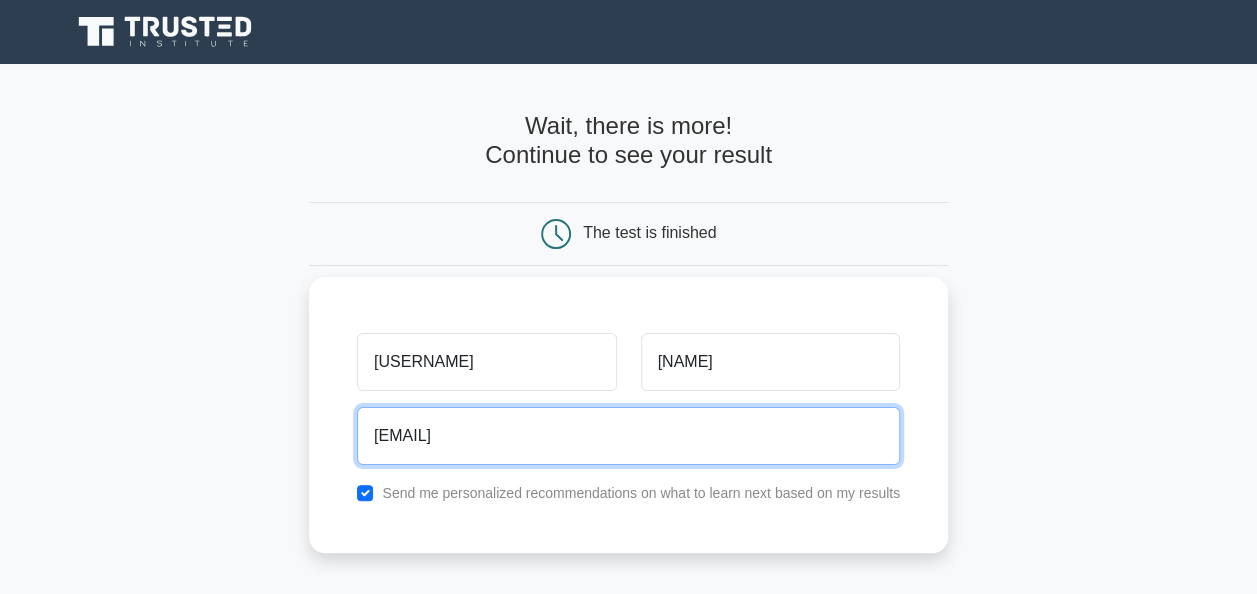 drag, startPoint x: 482, startPoint y: 428, endPoint x: 328, endPoint y: 452, distance: 155.85892 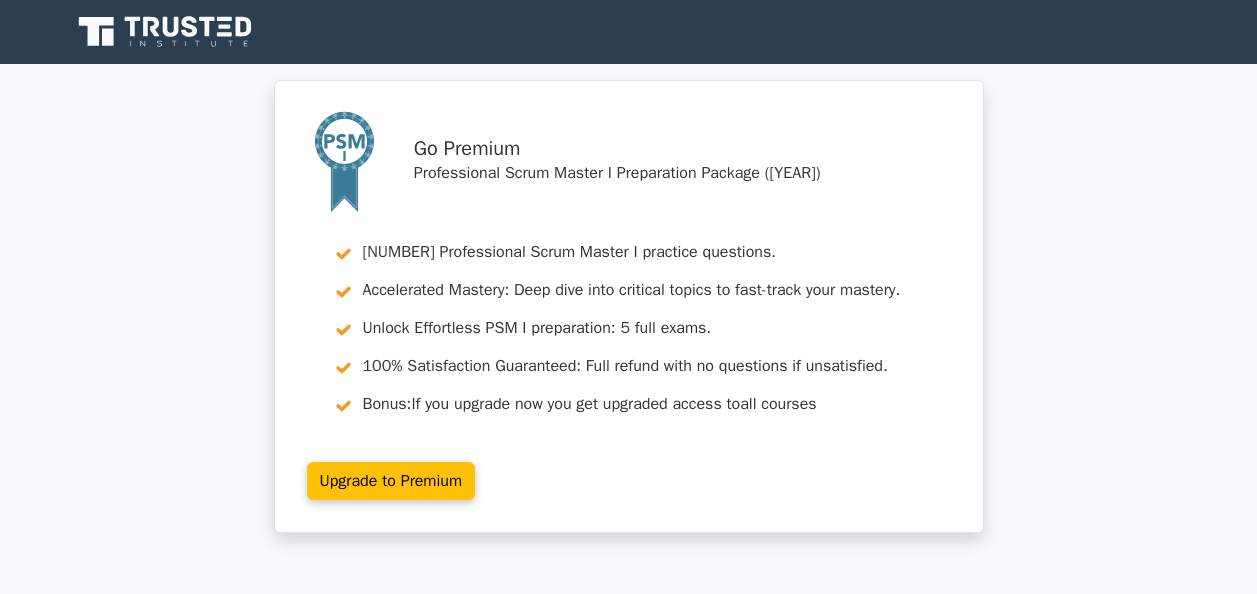 scroll, scrollTop: 0, scrollLeft: 0, axis: both 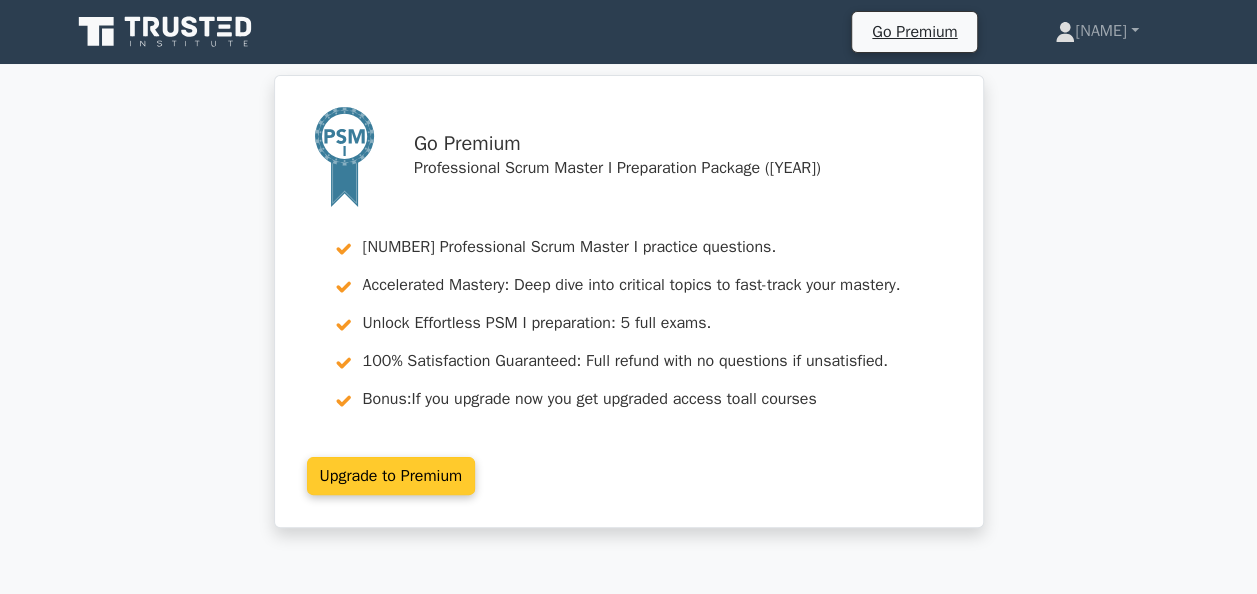 click on "Upgrade to Premium" at bounding box center (391, 476) 